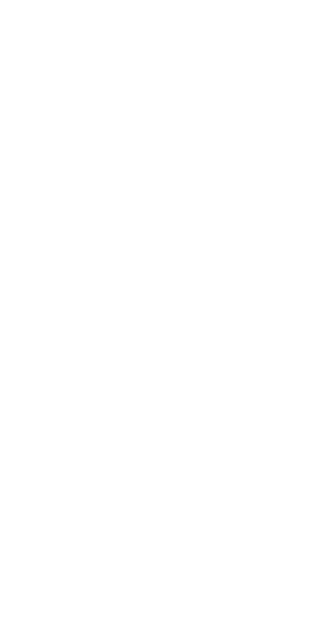 scroll, scrollTop: 0, scrollLeft: 0, axis: both 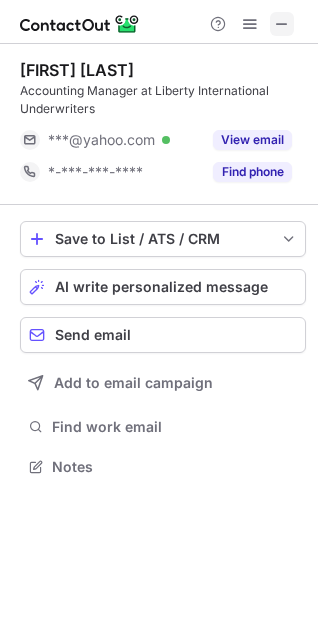 click at bounding box center (282, 24) 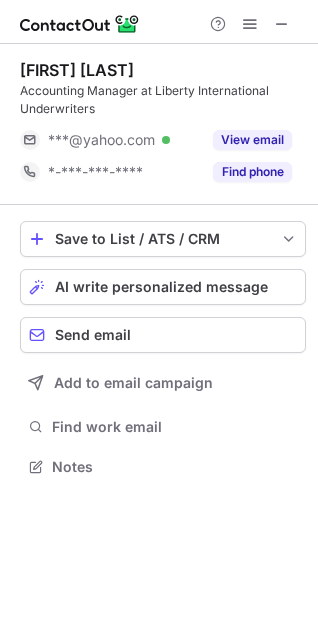type 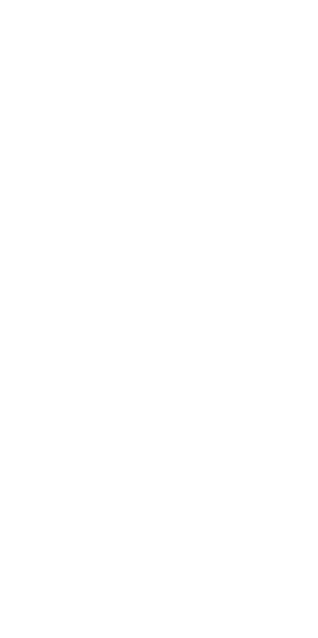 scroll, scrollTop: 0, scrollLeft: 0, axis: both 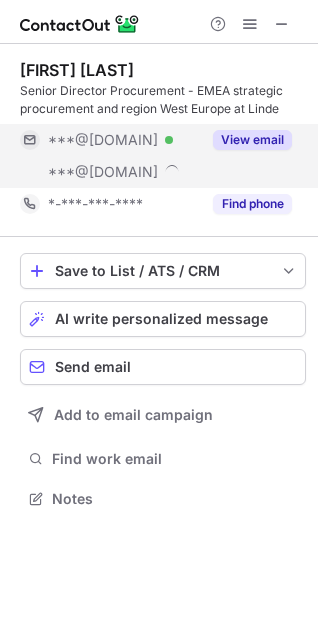 click on "View email" at bounding box center (252, 140) 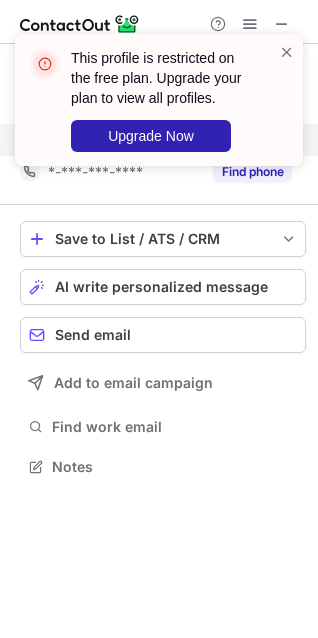 scroll, scrollTop: 452, scrollLeft: 318, axis: both 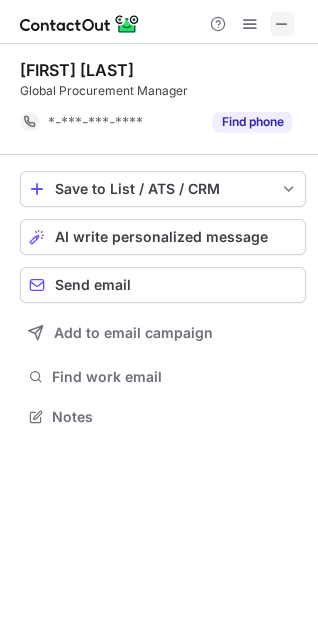 click at bounding box center [282, 24] 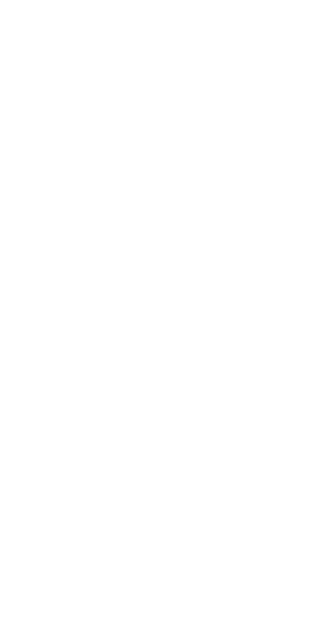 scroll, scrollTop: 0, scrollLeft: 0, axis: both 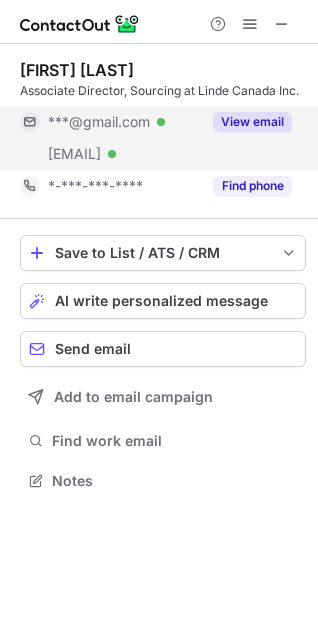 click on "View email" at bounding box center [252, 122] 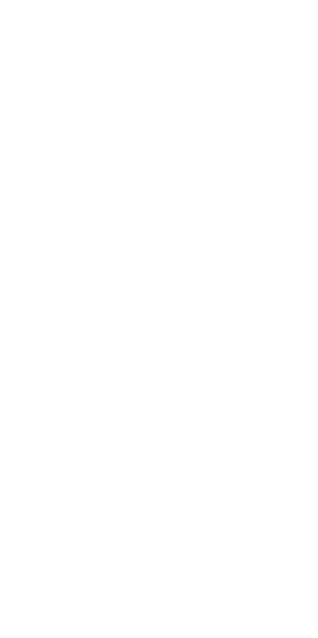 scroll, scrollTop: 0, scrollLeft: 0, axis: both 